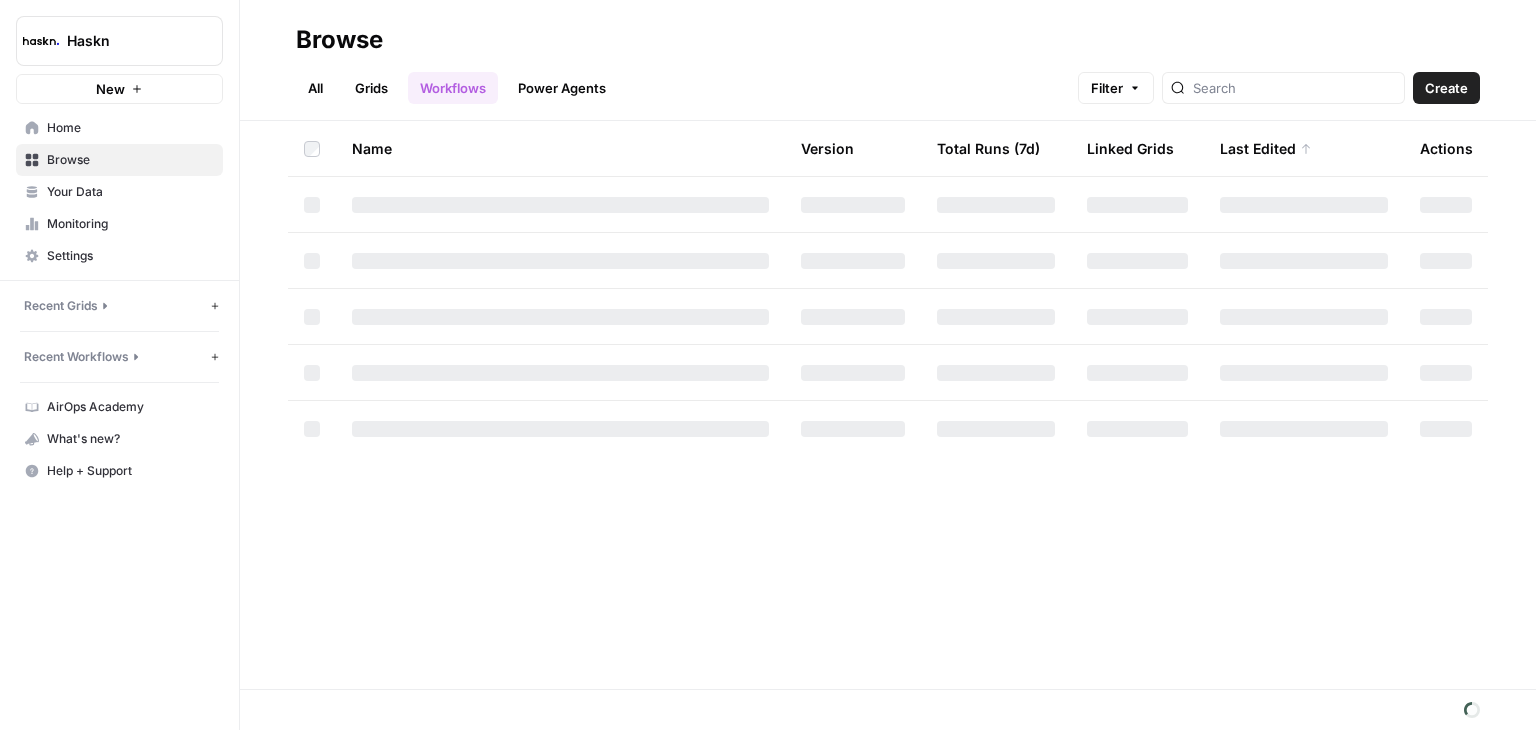 scroll, scrollTop: 0, scrollLeft: 0, axis: both 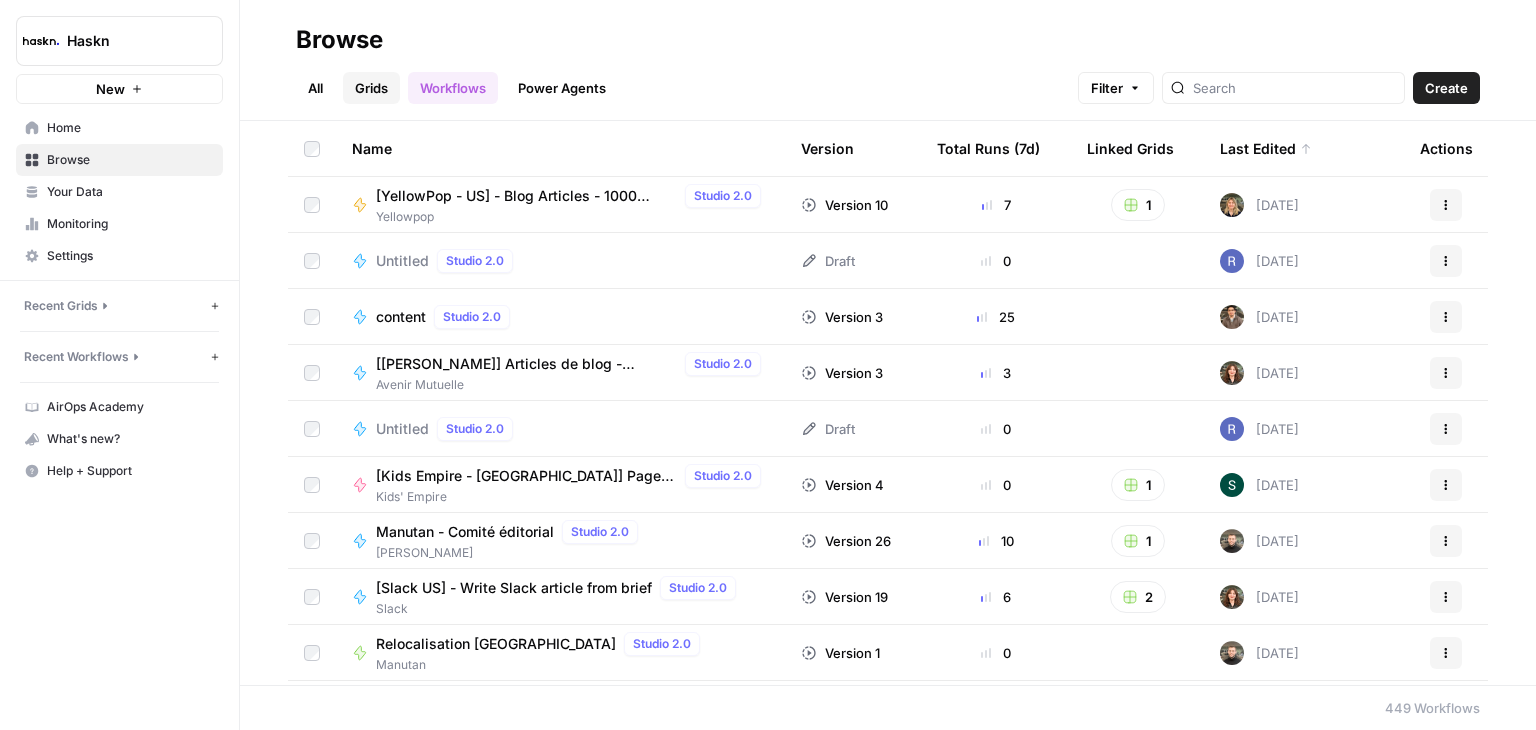 click on "Grids" at bounding box center (371, 88) 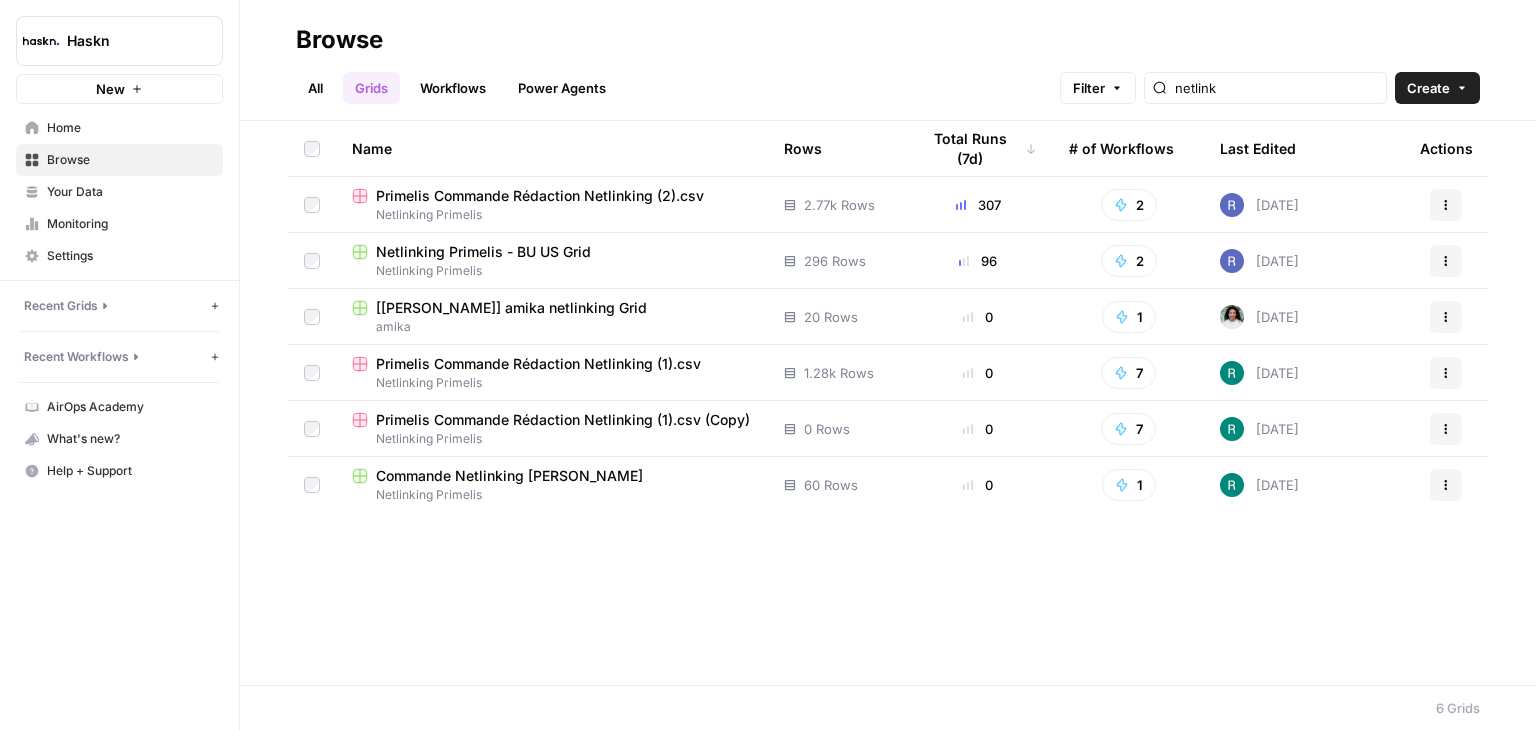 click on "Netlinking Primelis - BU US Grid" at bounding box center (483, 252) 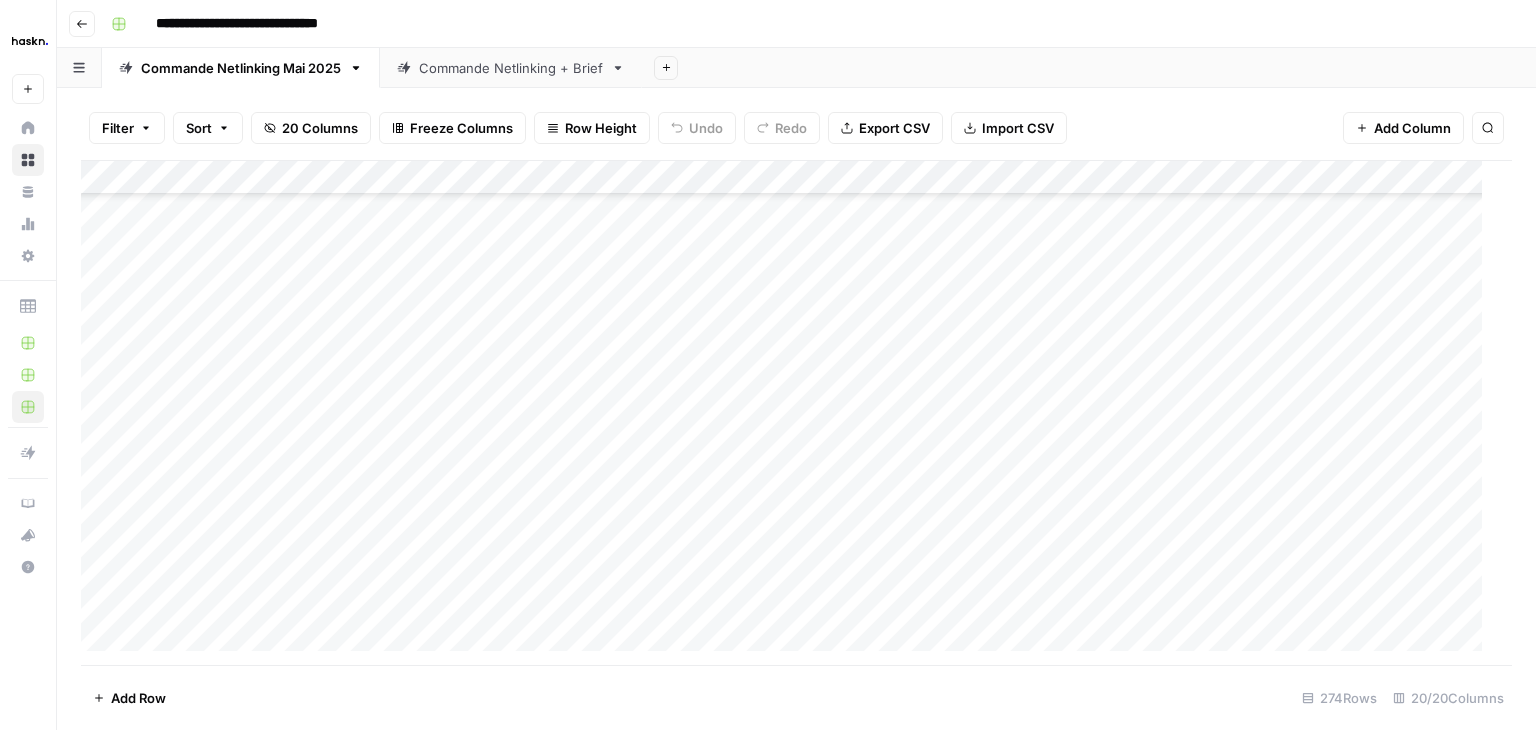 scroll, scrollTop: 8892, scrollLeft: 0, axis: vertical 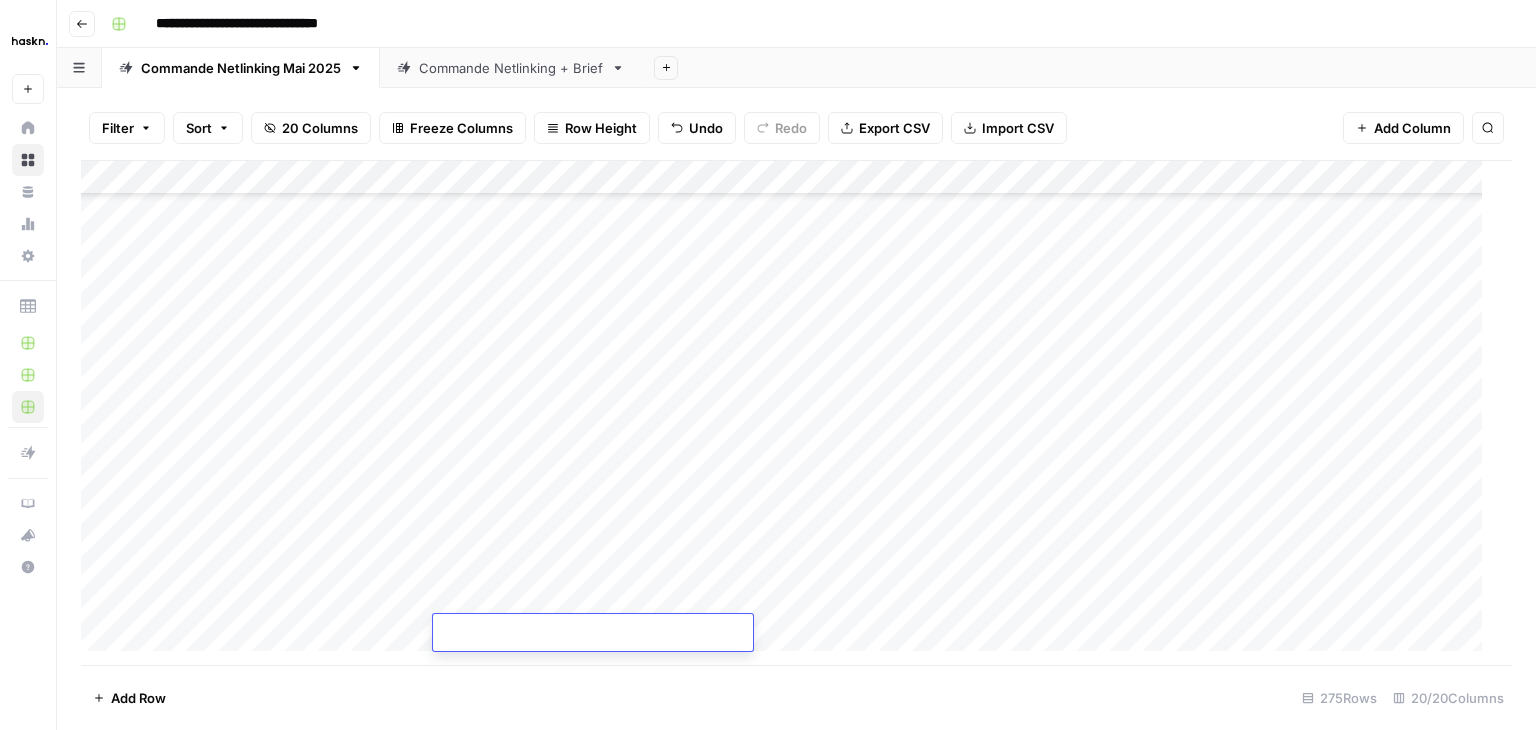 click on "Add Column" at bounding box center [789, 413] 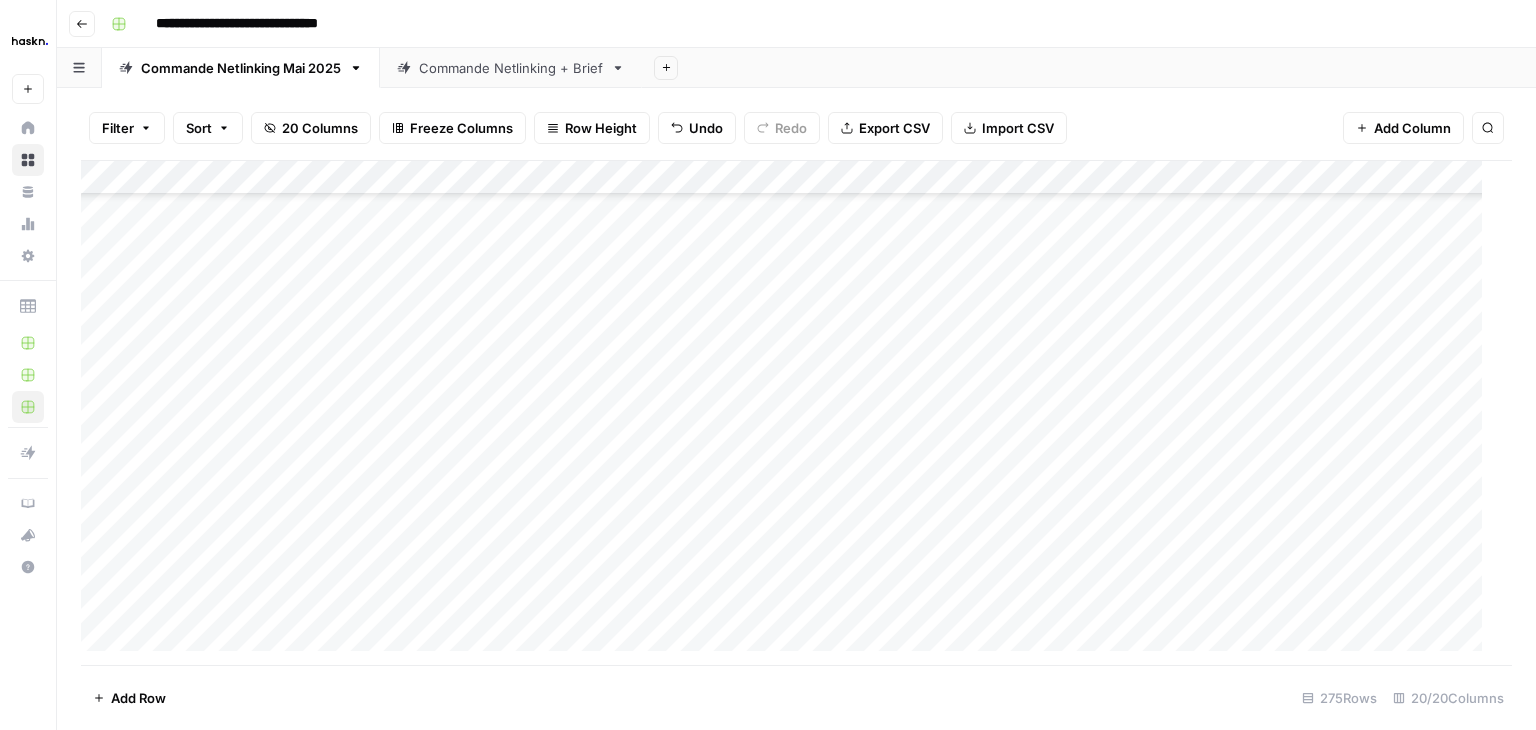 scroll, scrollTop: 8926, scrollLeft: 0, axis: vertical 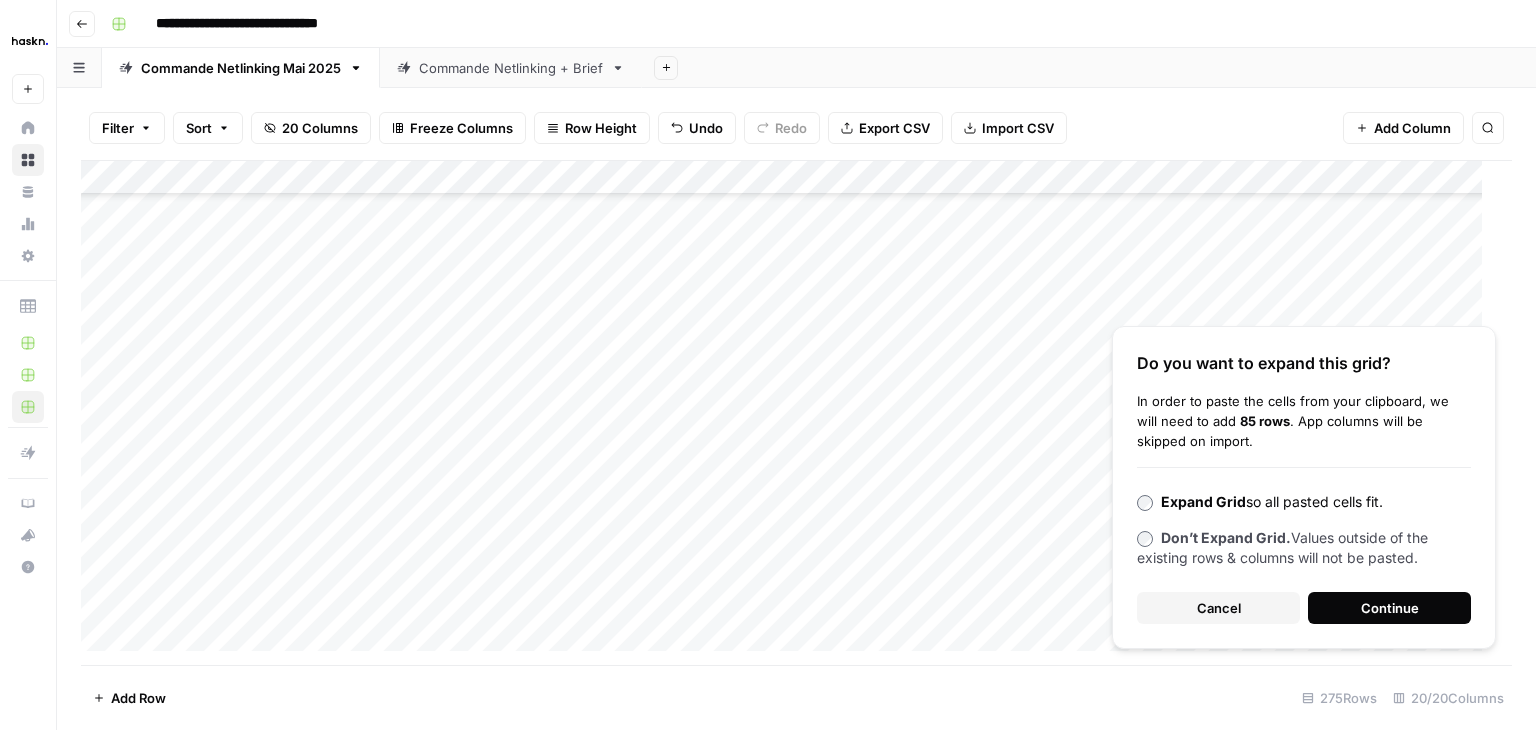 click on "Continue" at bounding box center [1390, 608] 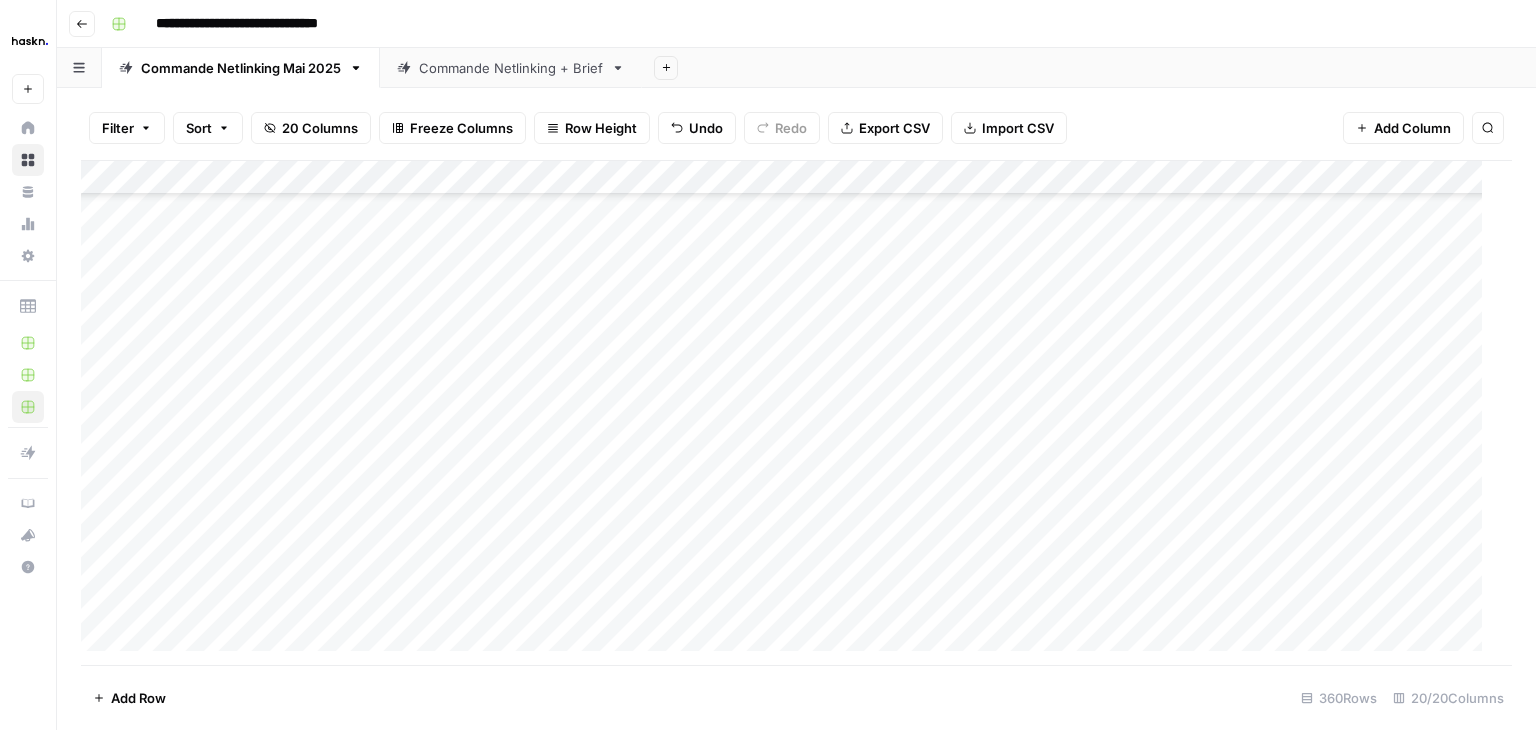 click on "Add Column" at bounding box center (789, 413) 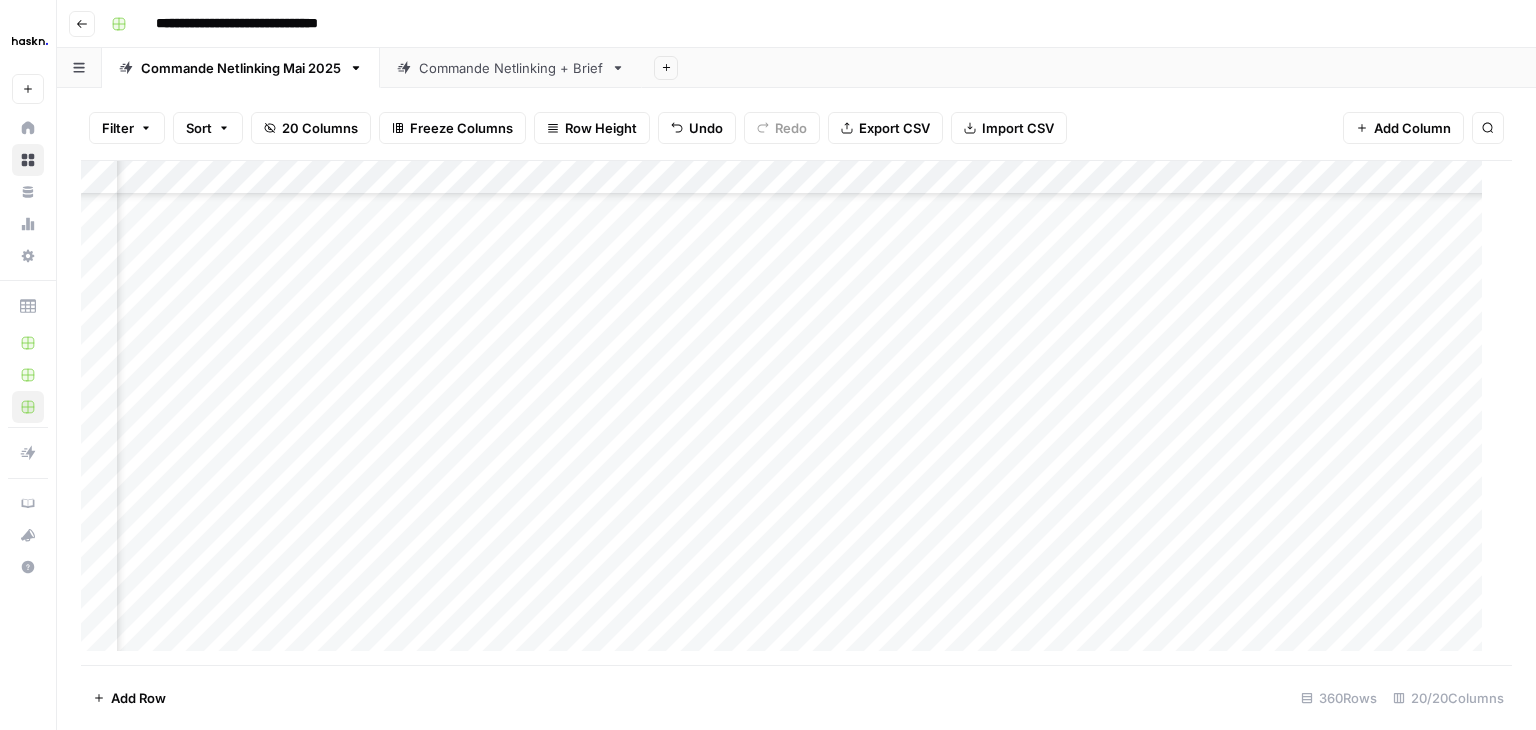 scroll, scrollTop: 8926, scrollLeft: 1109, axis: both 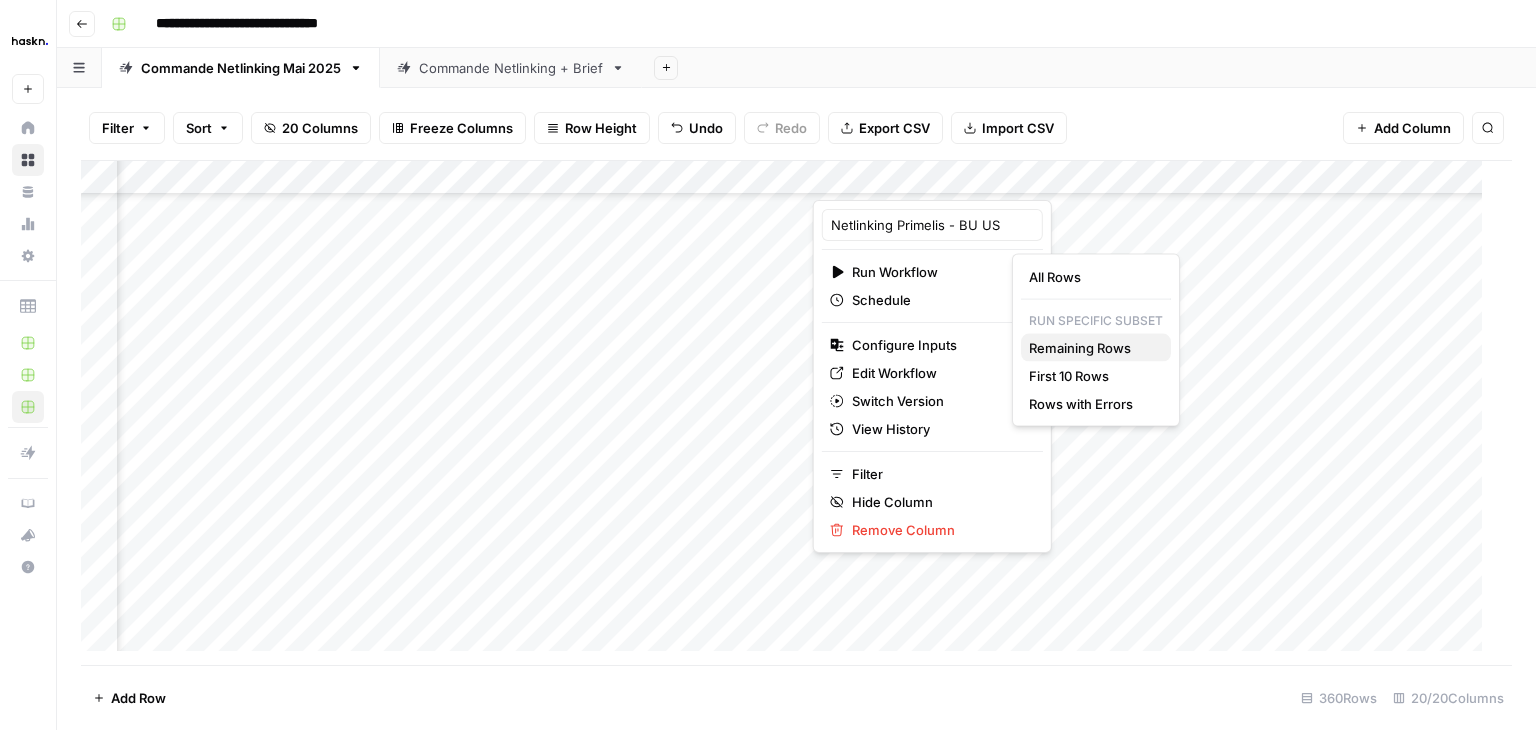 click on "Remaining Rows" at bounding box center (1080, 348) 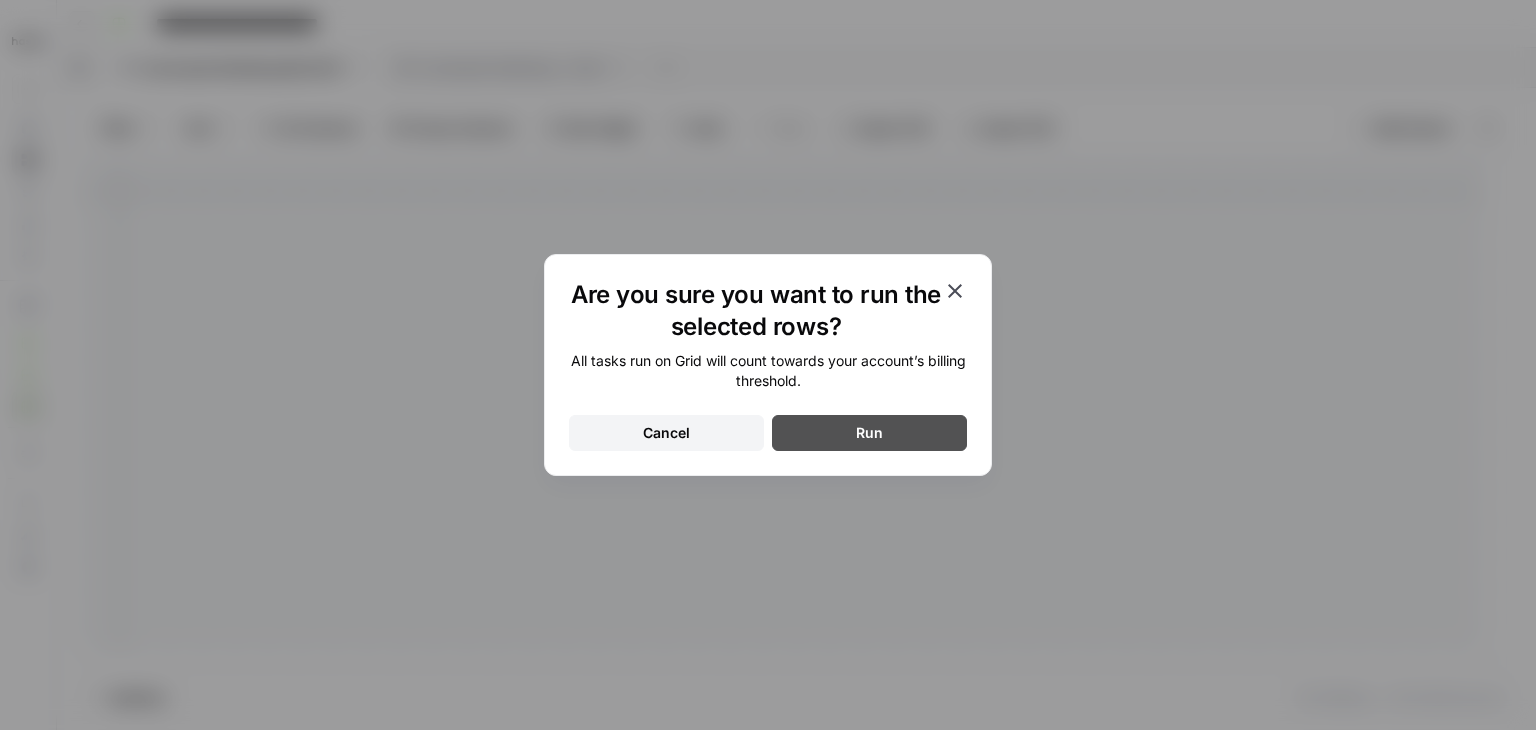 click on "Run" at bounding box center [869, 433] 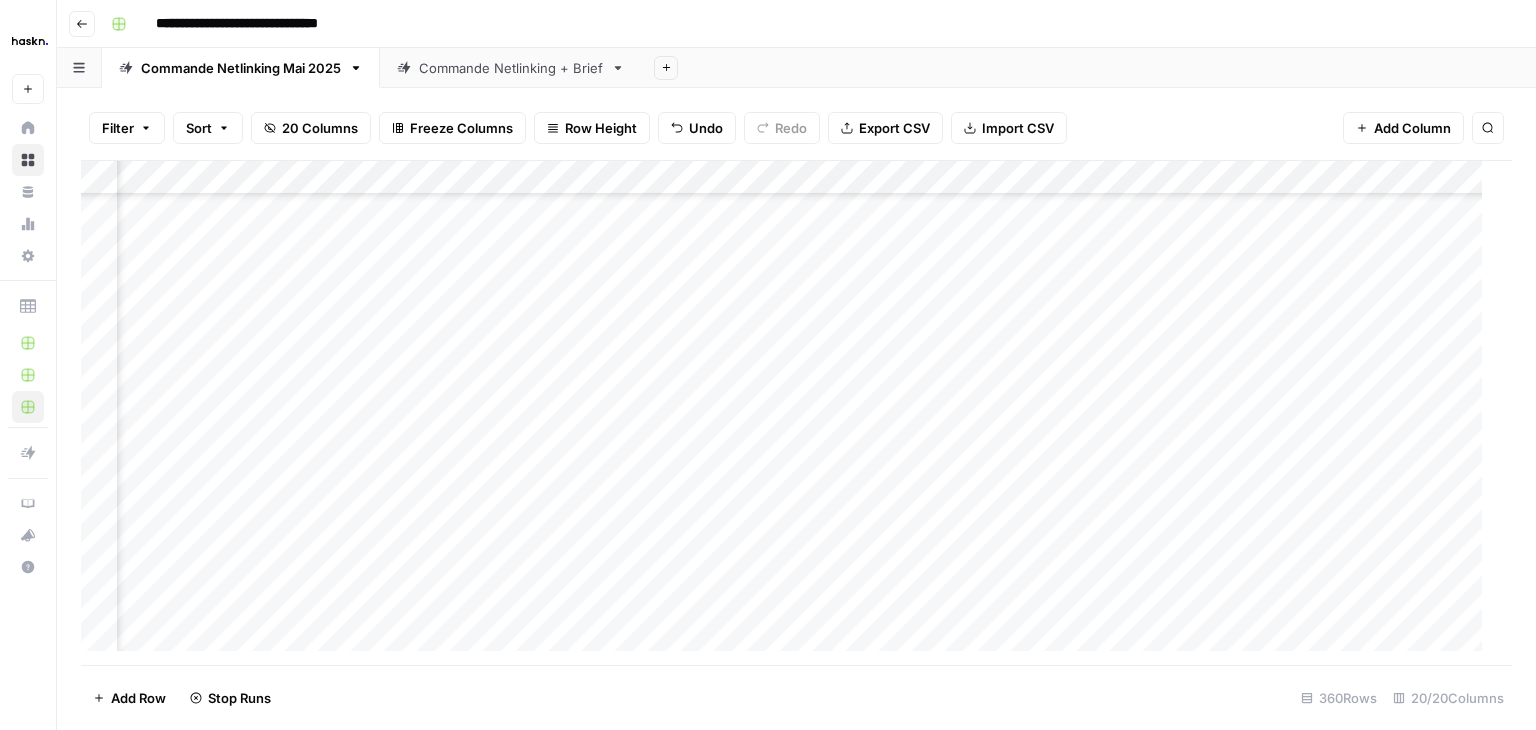 scroll, scrollTop: 9426, scrollLeft: 1563, axis: both 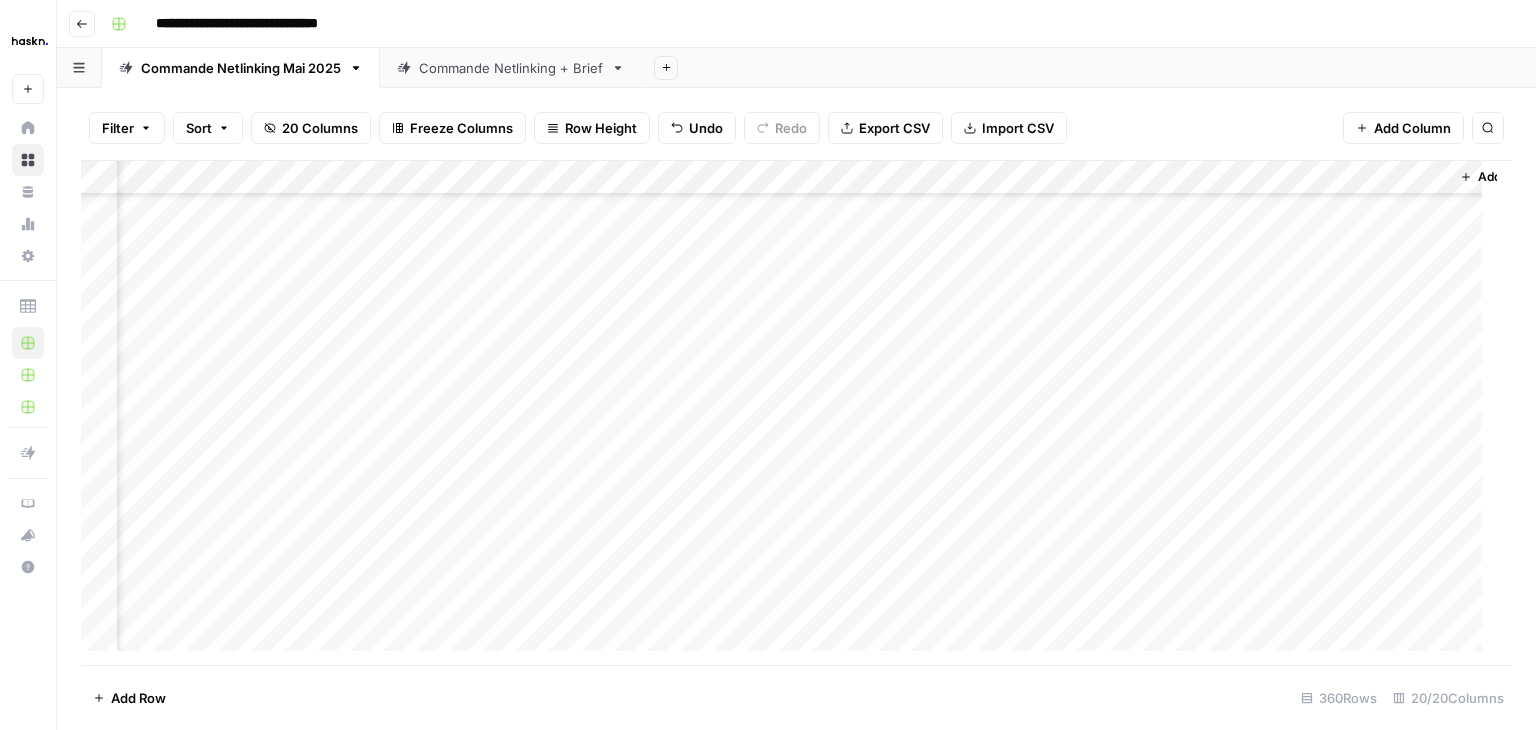 click on "Add Column" at bounding box center (789, 413) 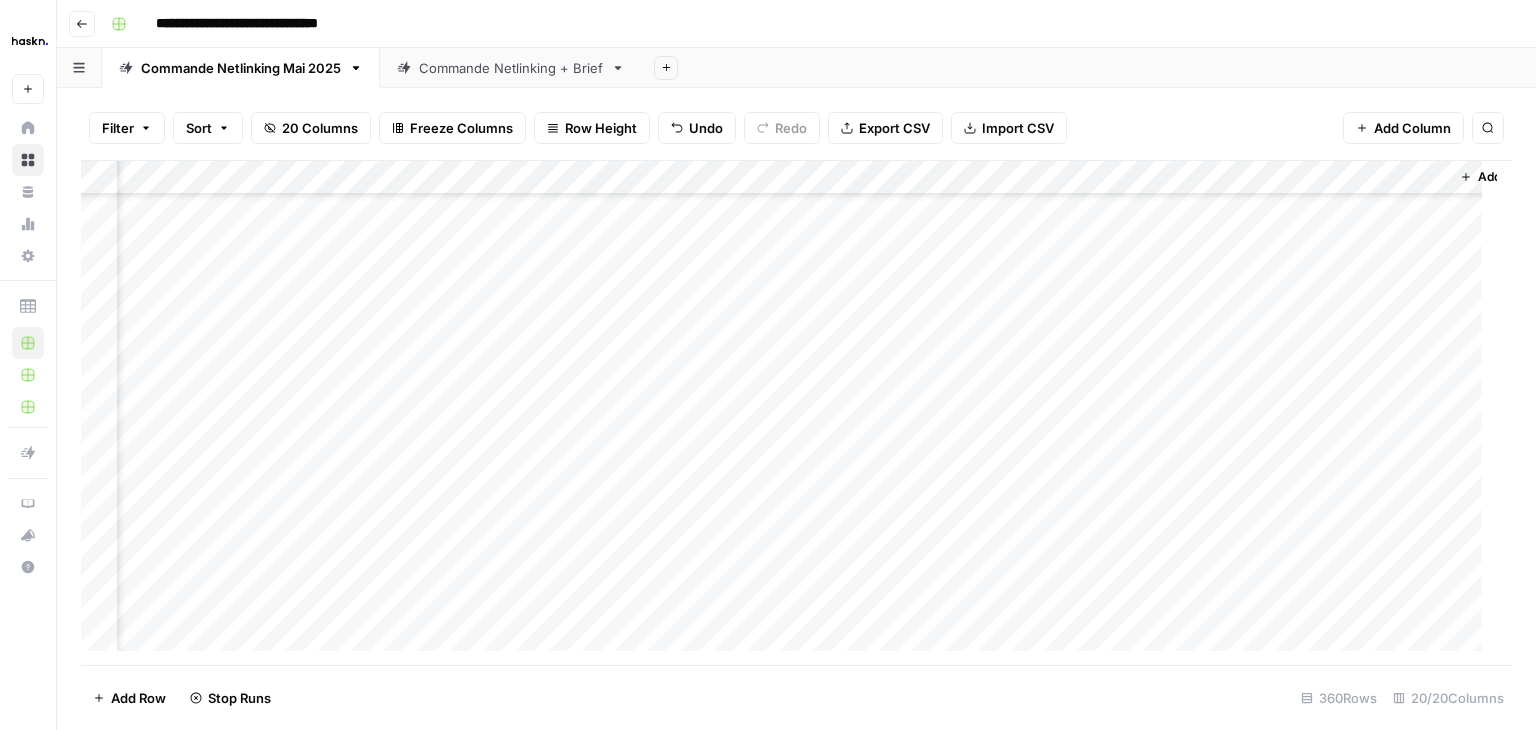 scroll, scrollTop: 9216, scrollLeft: 2188, axis: both 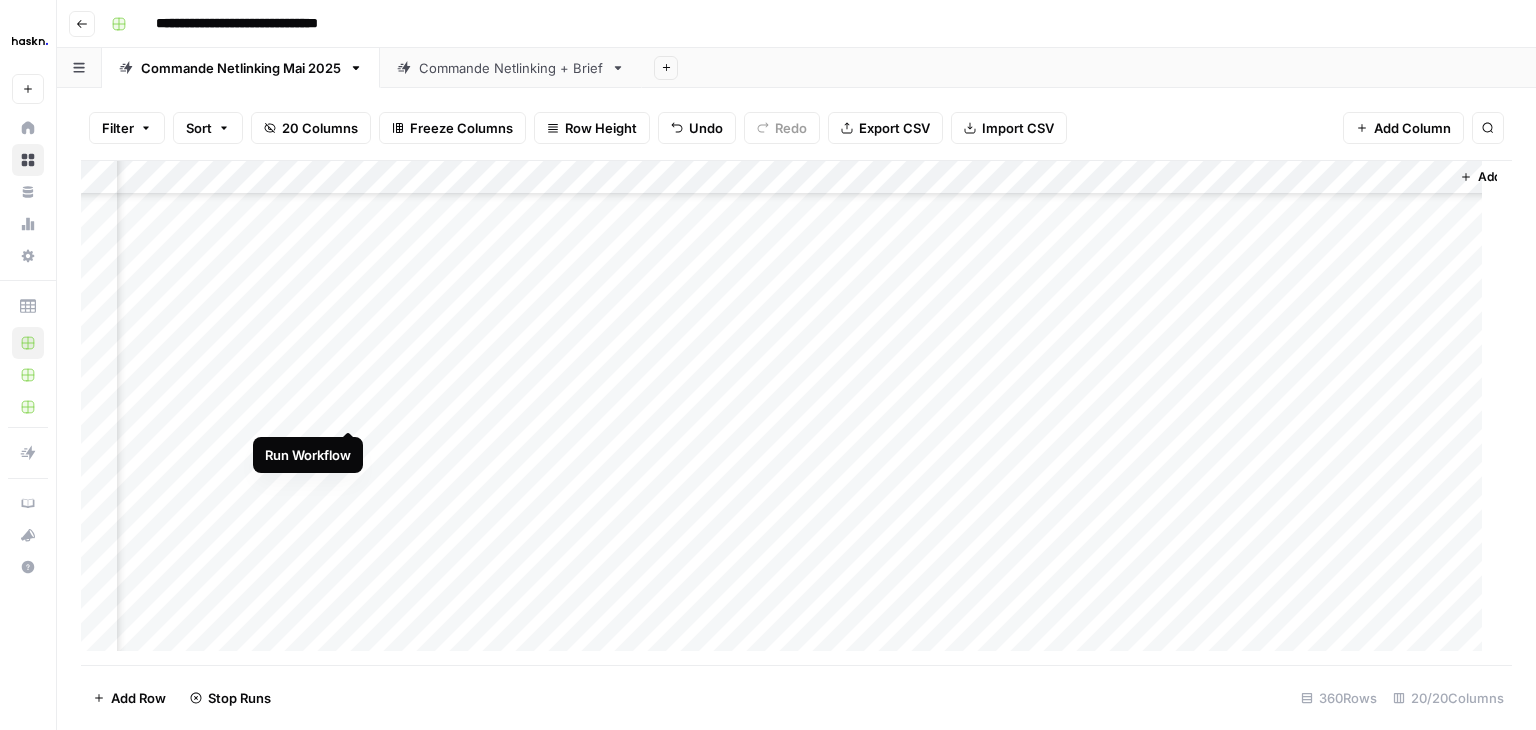 click on "Add Column" at bounding box center [789, 413] 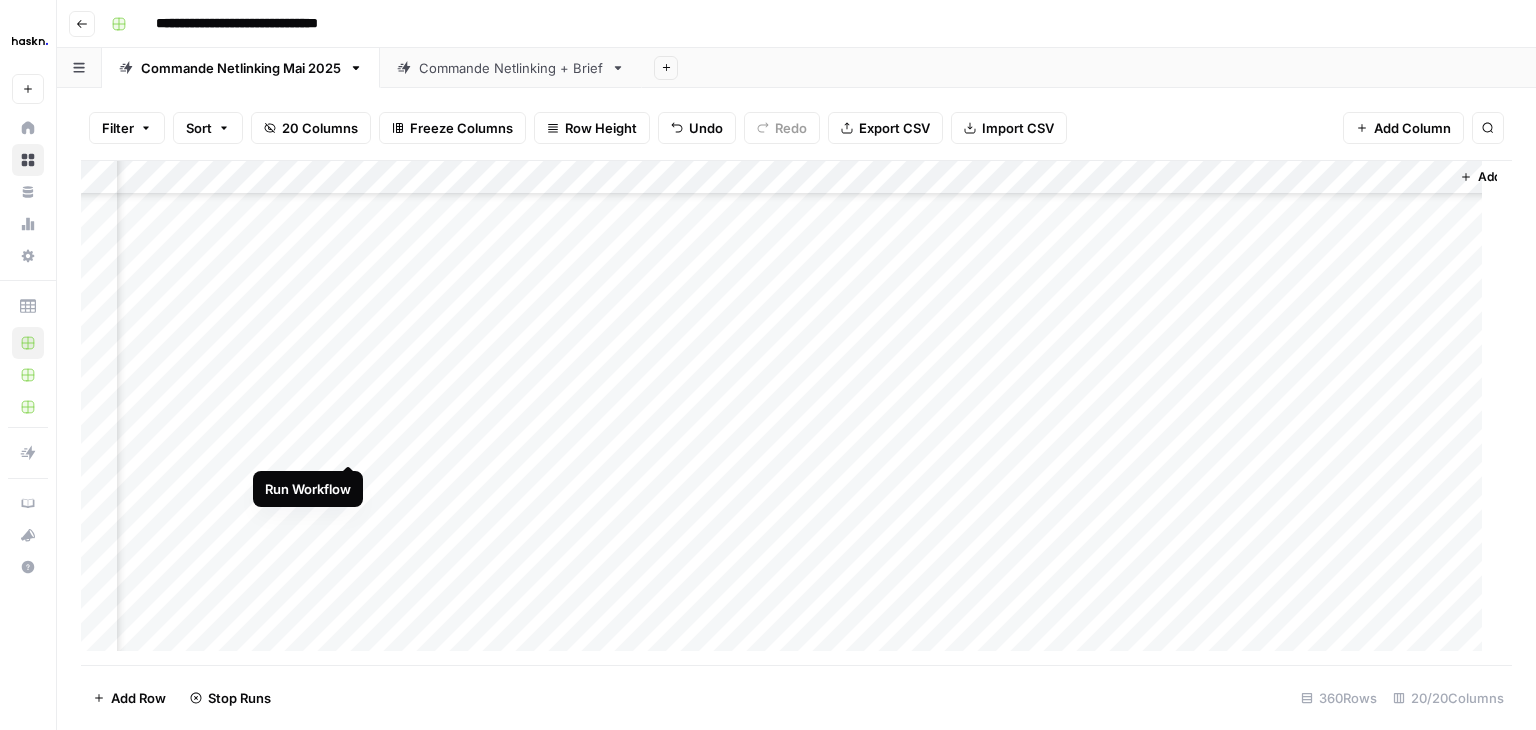 click on "Add Column" at bounding box center (789, 413) 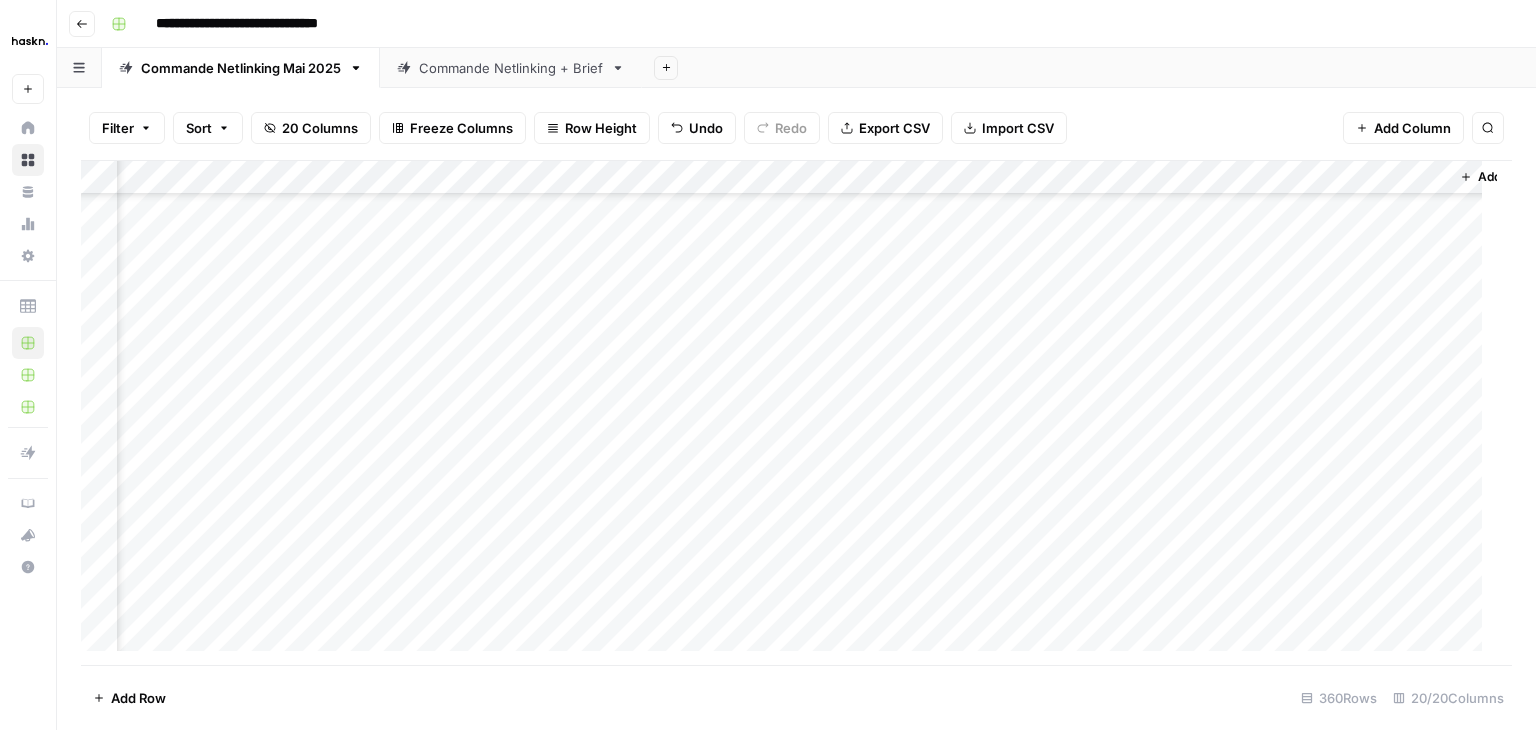 scroll, scrollTop: 9616, scrollLeft: 2188, axis: both 